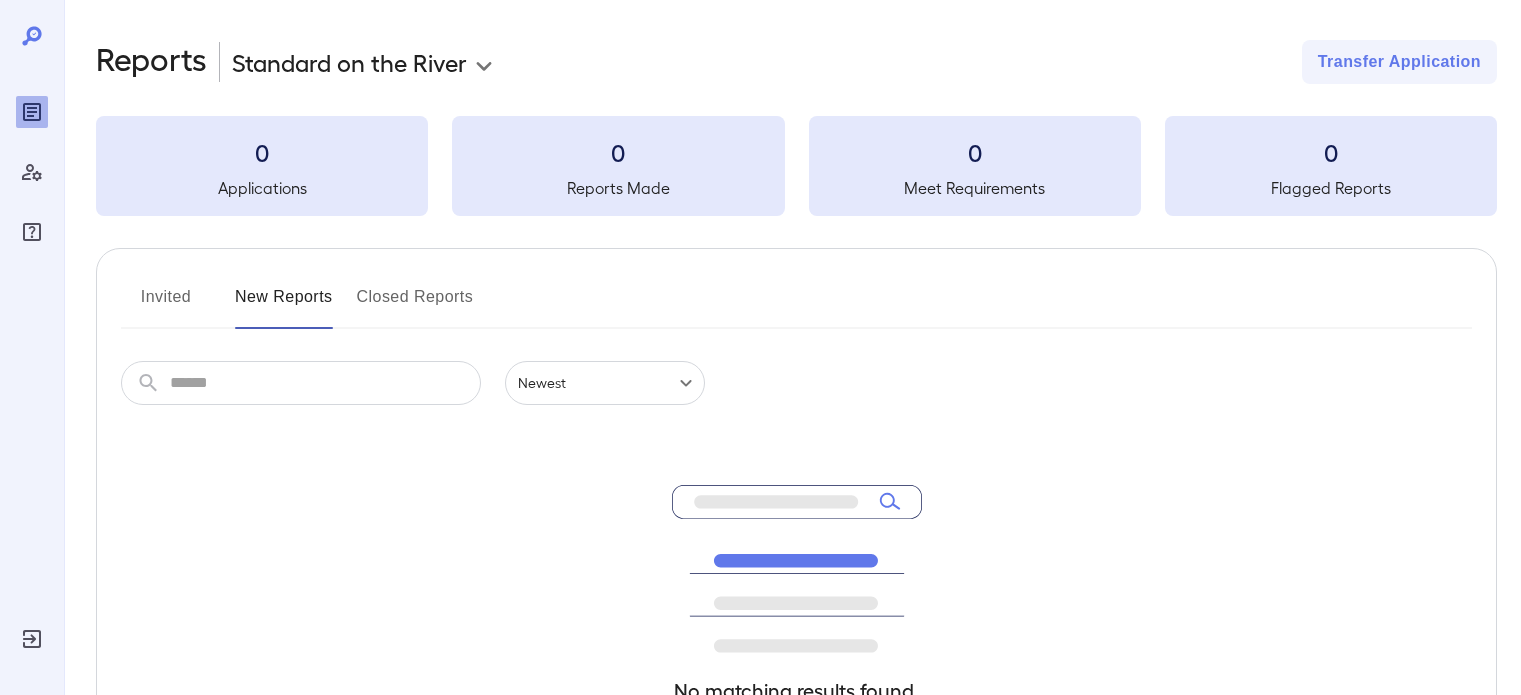 scroll, scrollTop: 0, scrollLeft: 0, axis: both 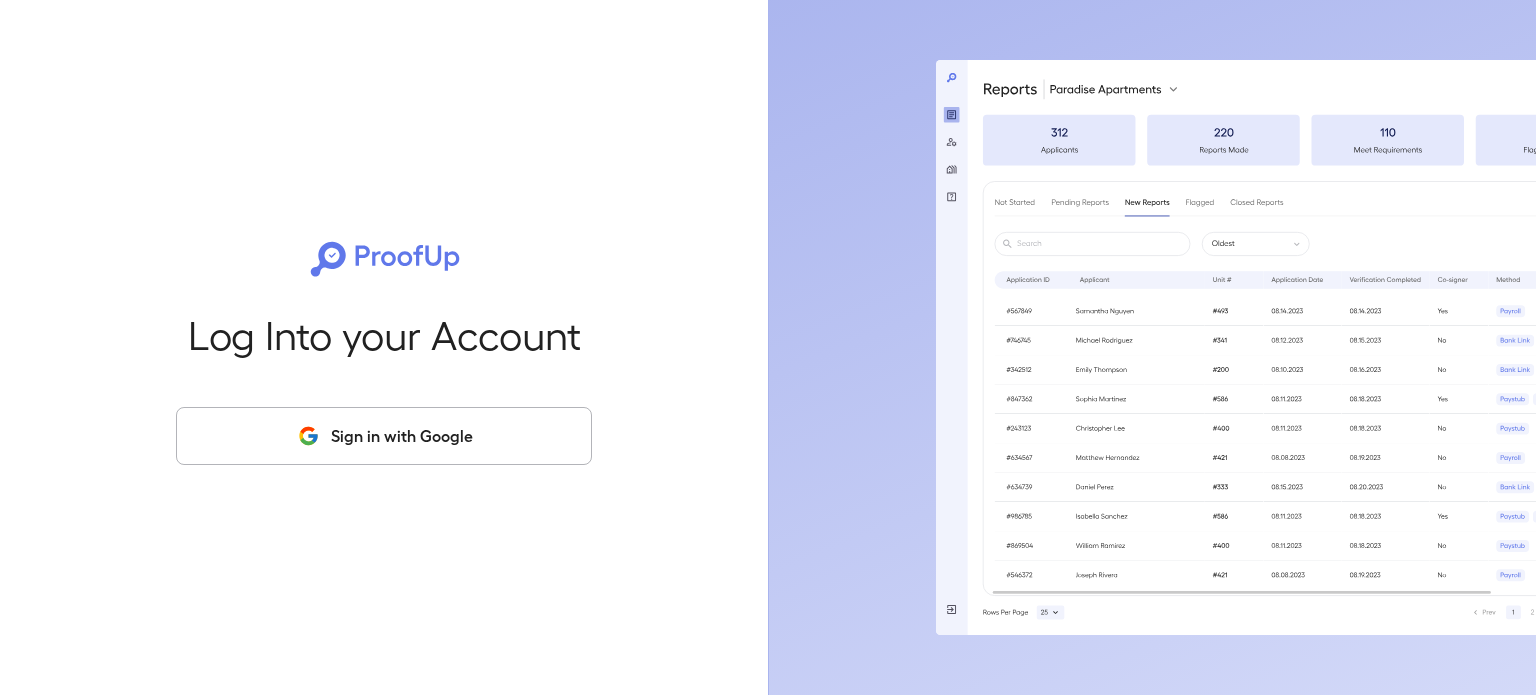 click on "Sign in with Google" at bounding box center (384, 436) 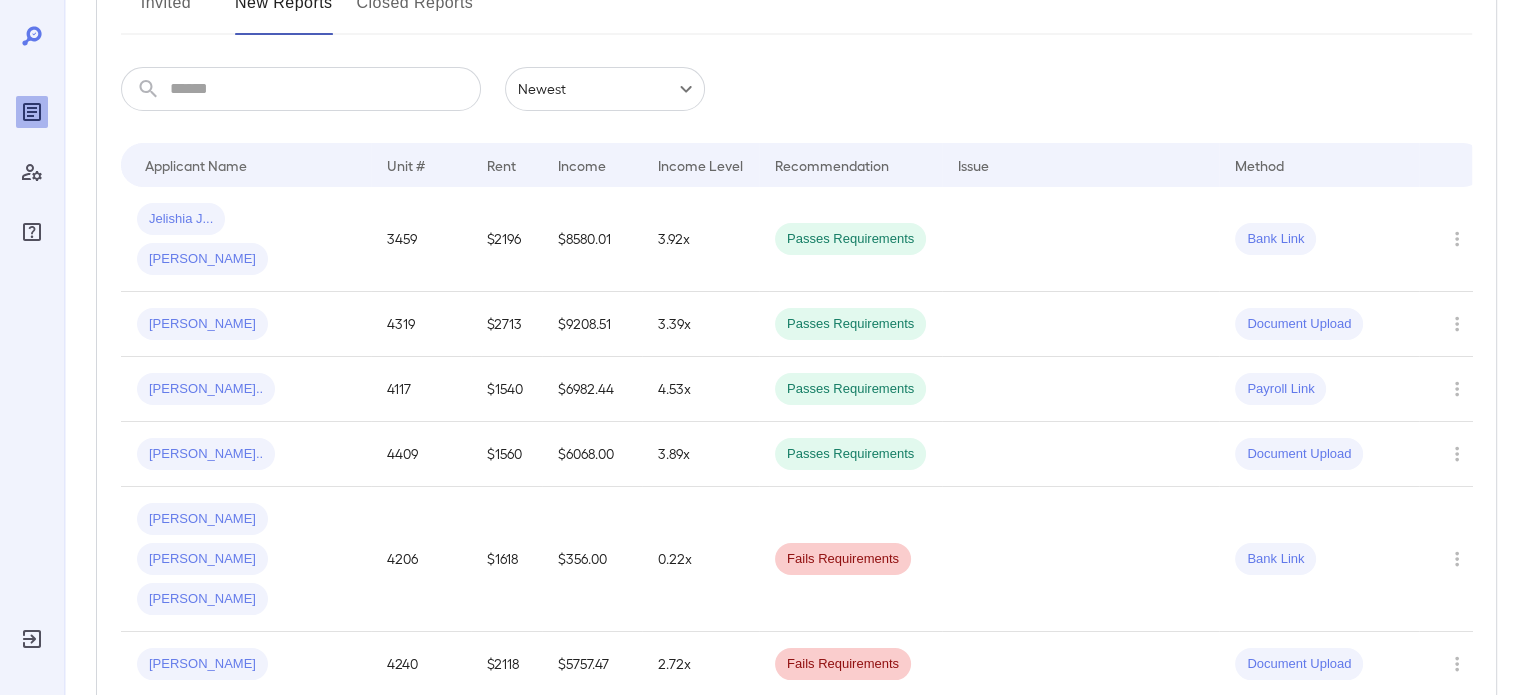 scroll, scrollTop: 0, scrollLeft: 0, axis: both 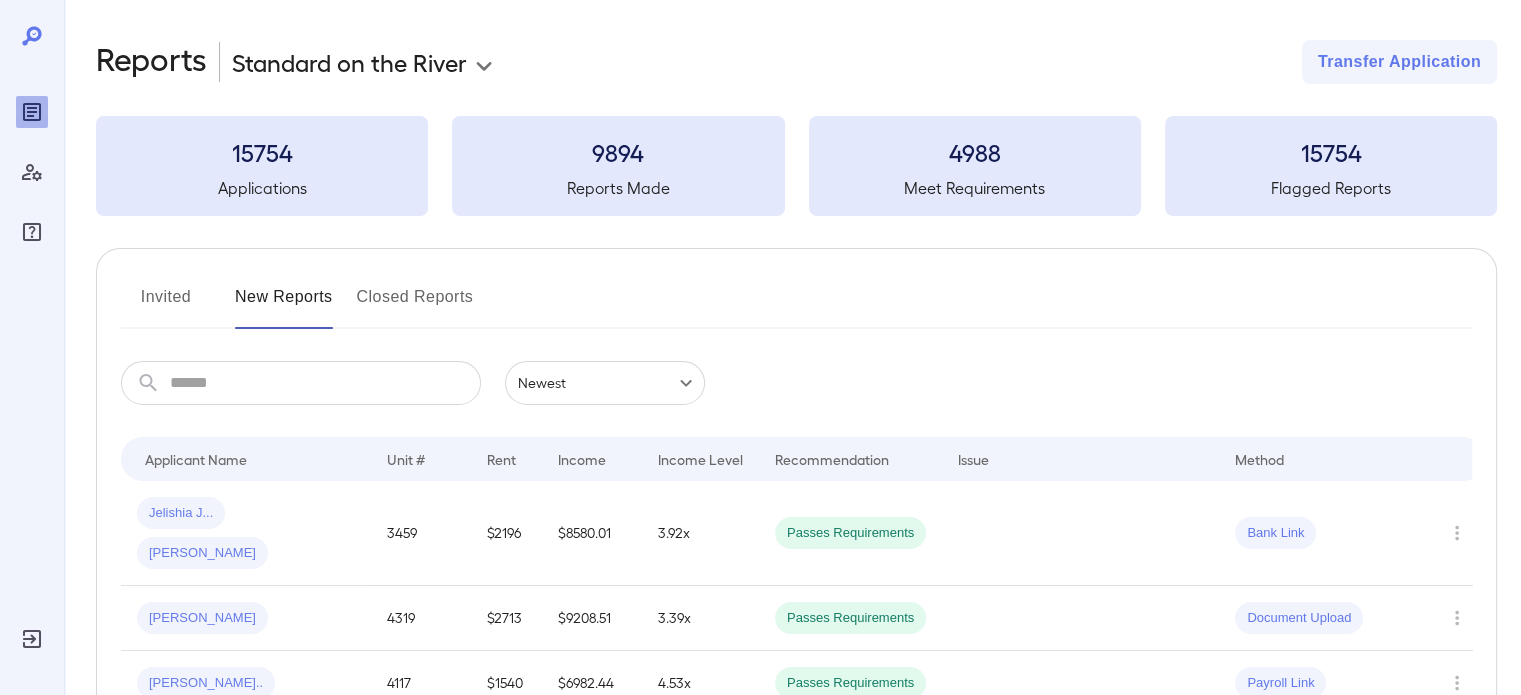click at bounding box center (325, 383) 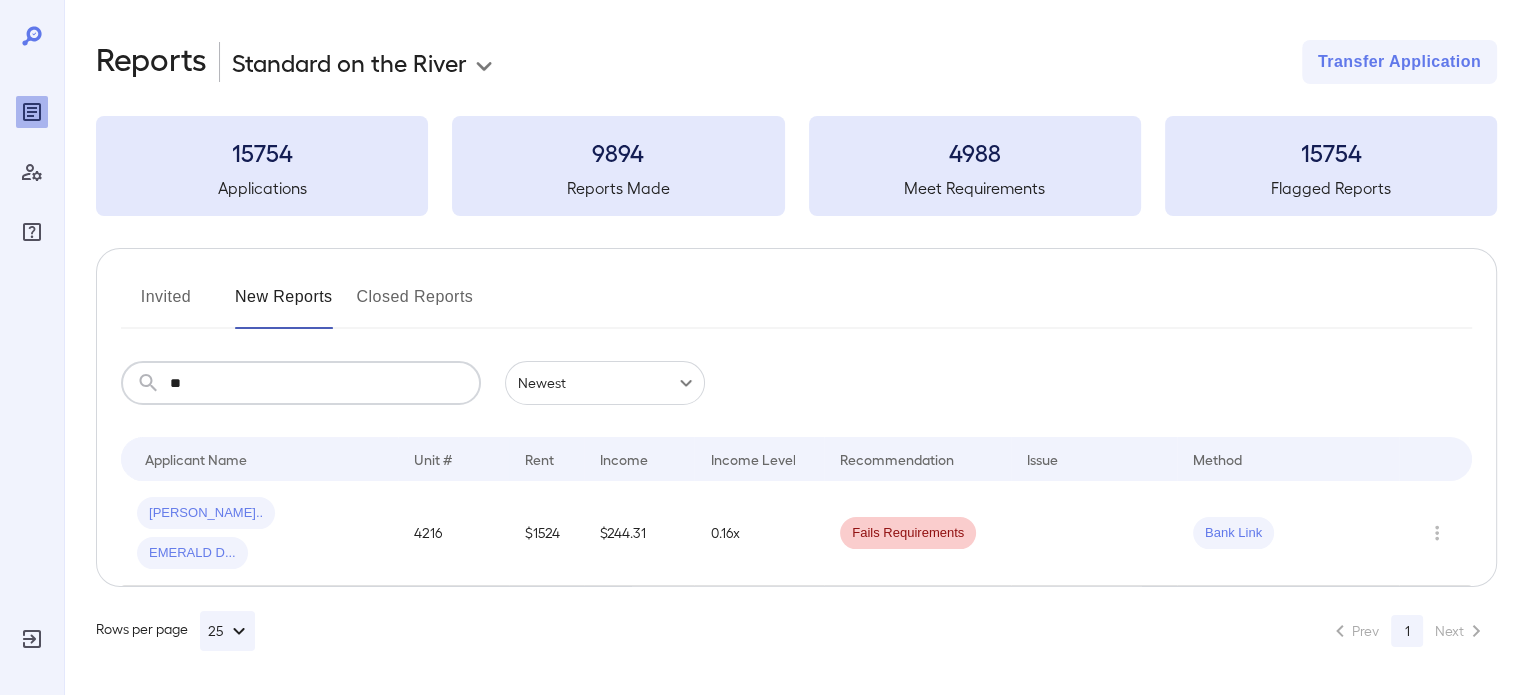 type on "*" 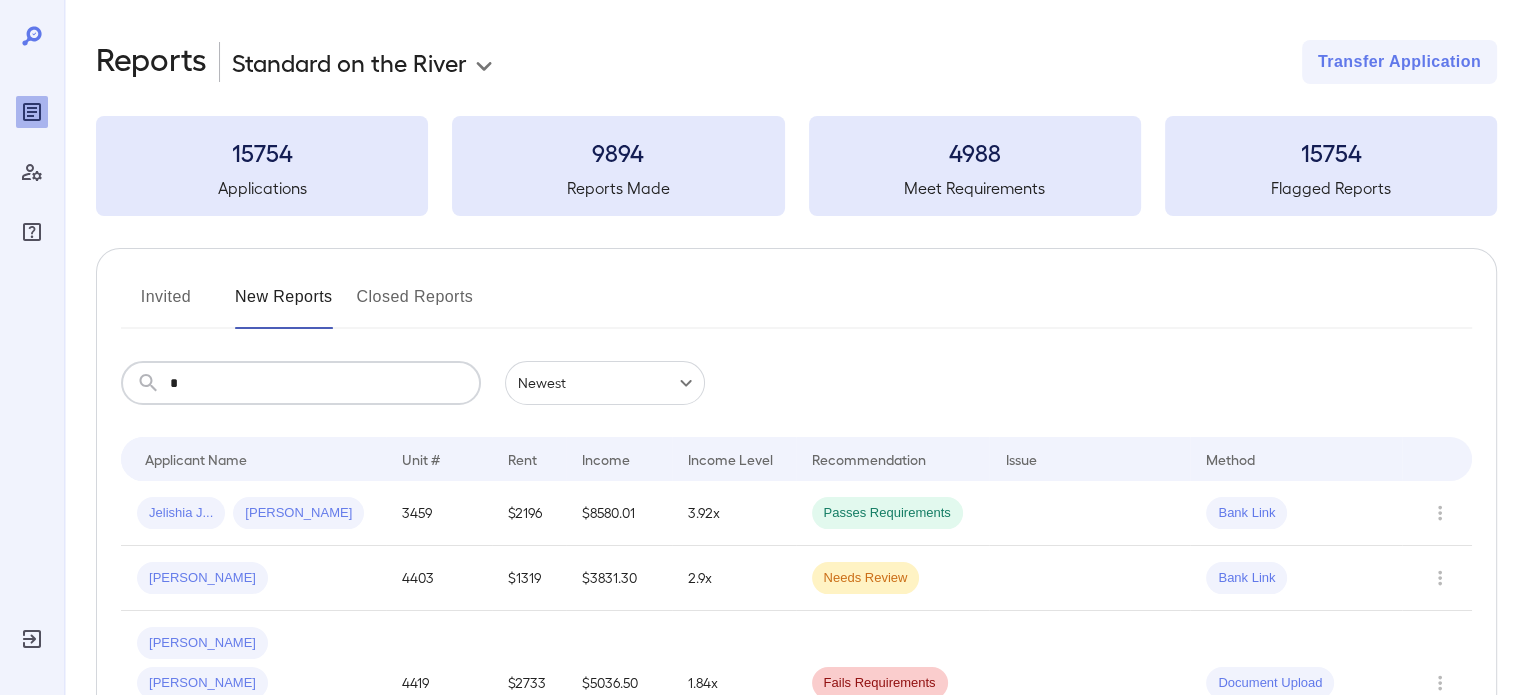 type 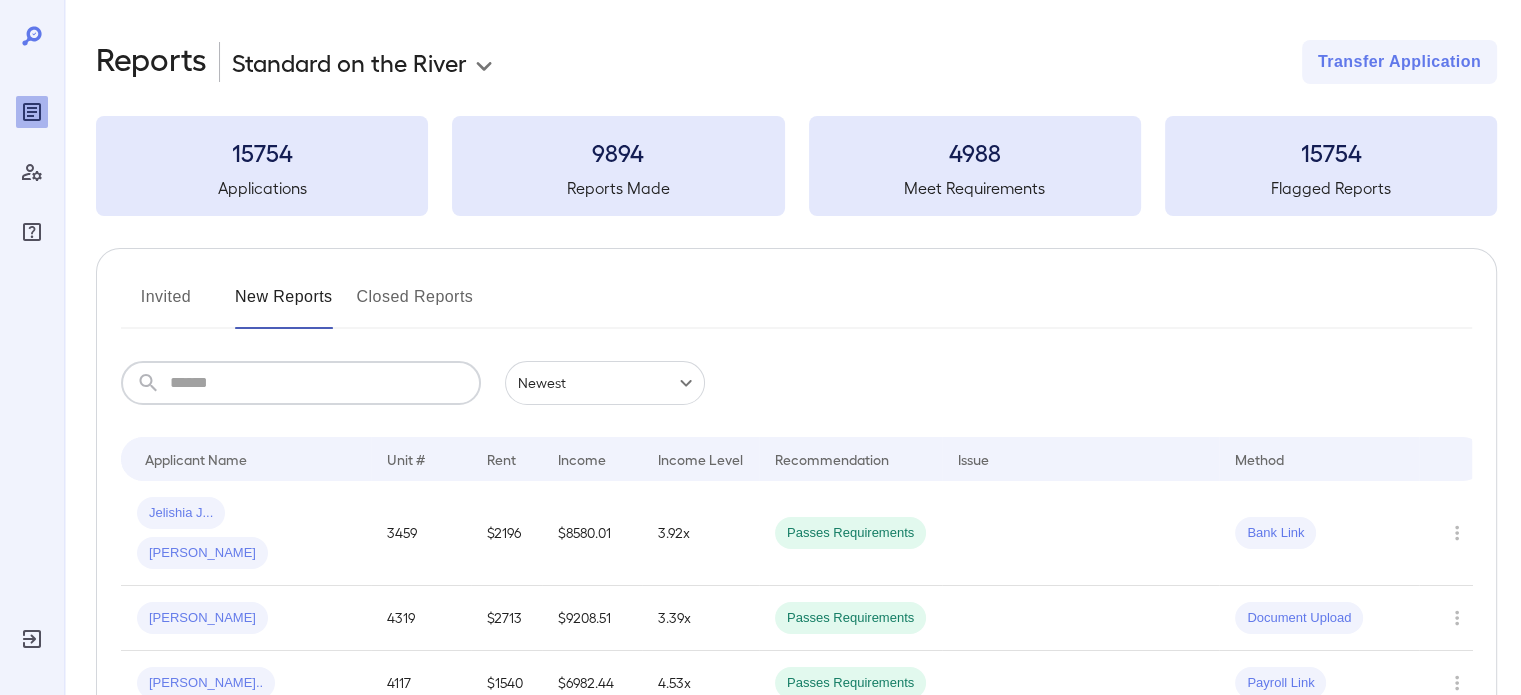 click on "Invited" at bounding box center [166, 305] 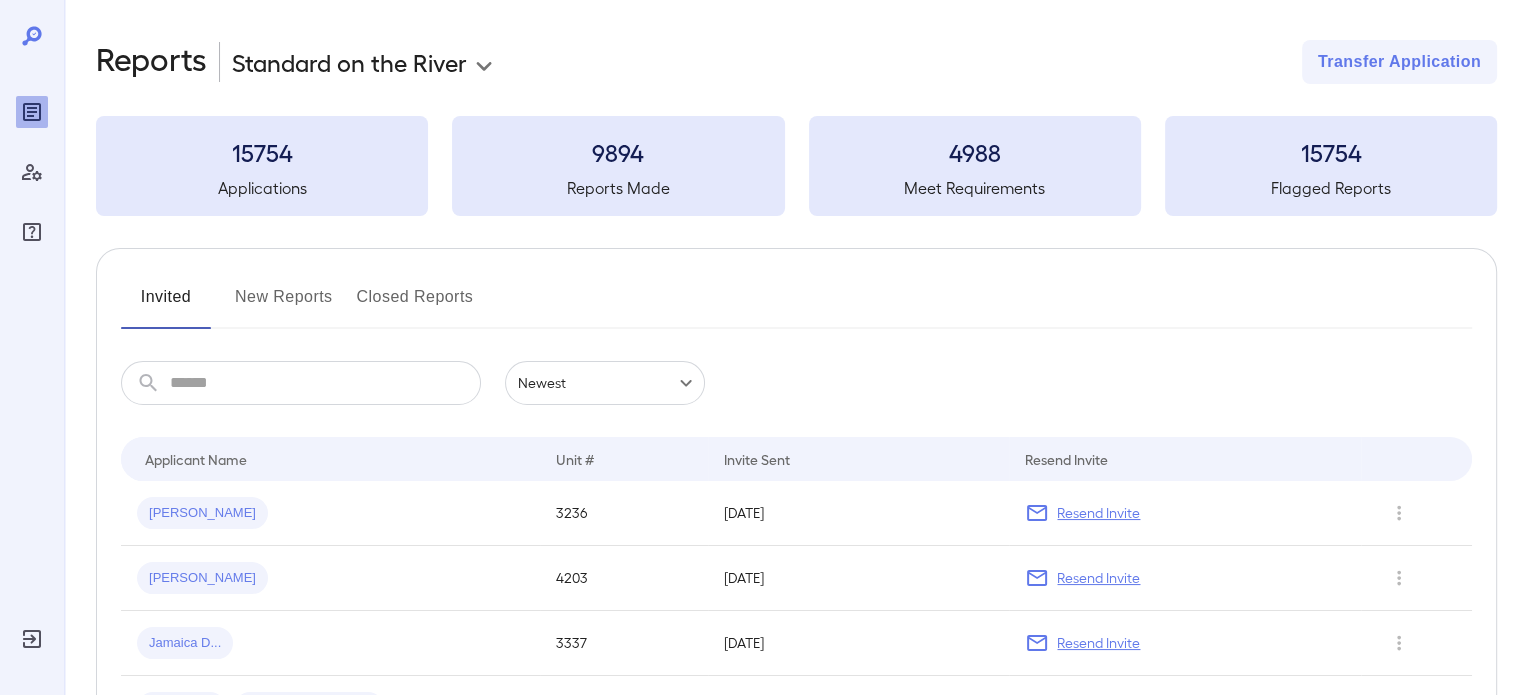 click at bounding box center [325, 383] 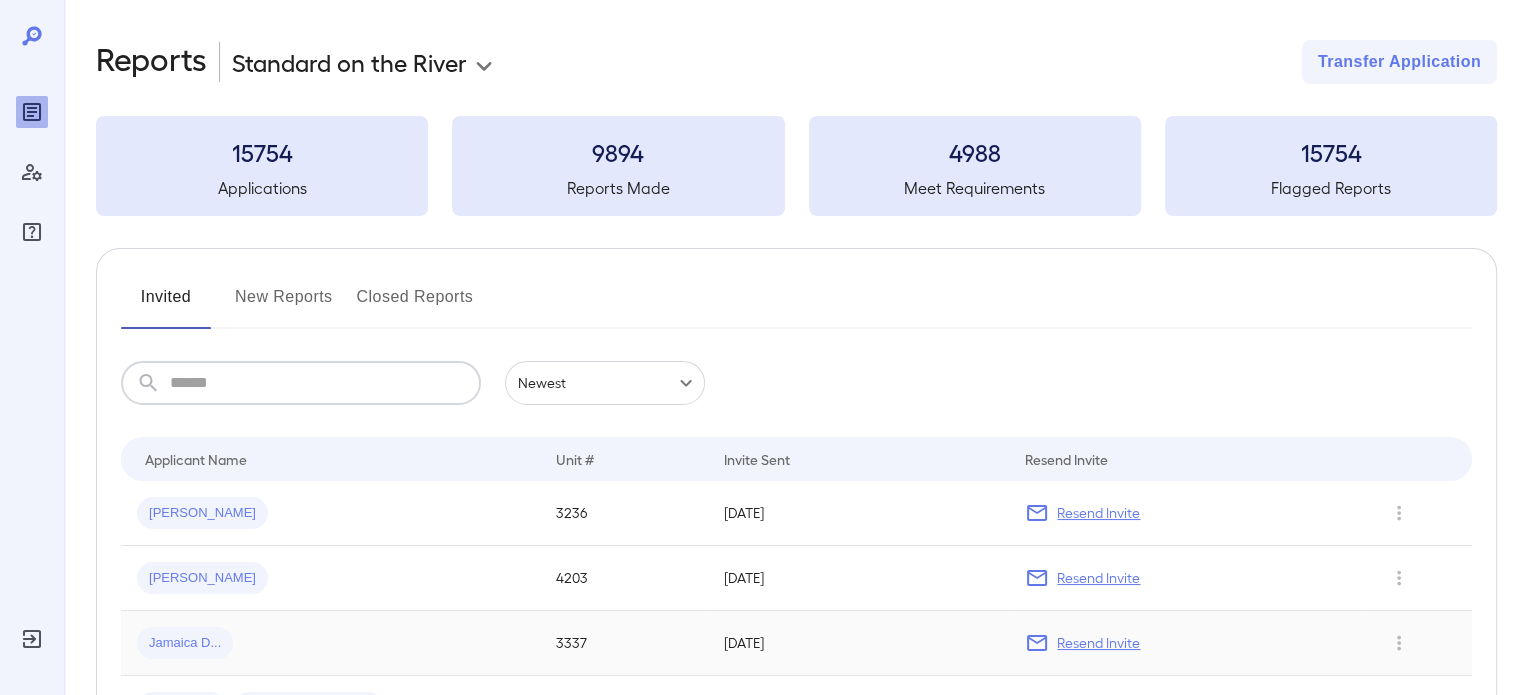 click on "Jamaica D..." at bounding box center (330, 643) 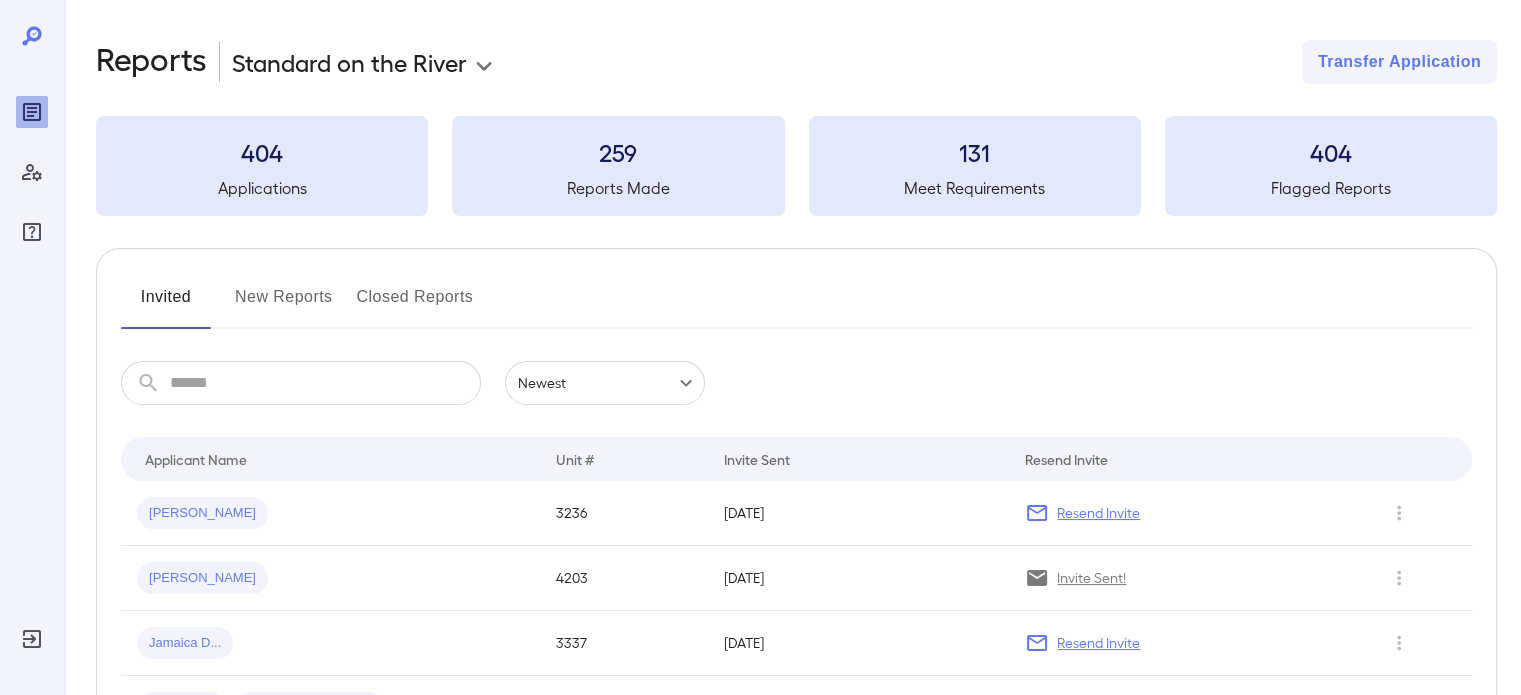 click on "New Reports" at bounding box center [284, 305] 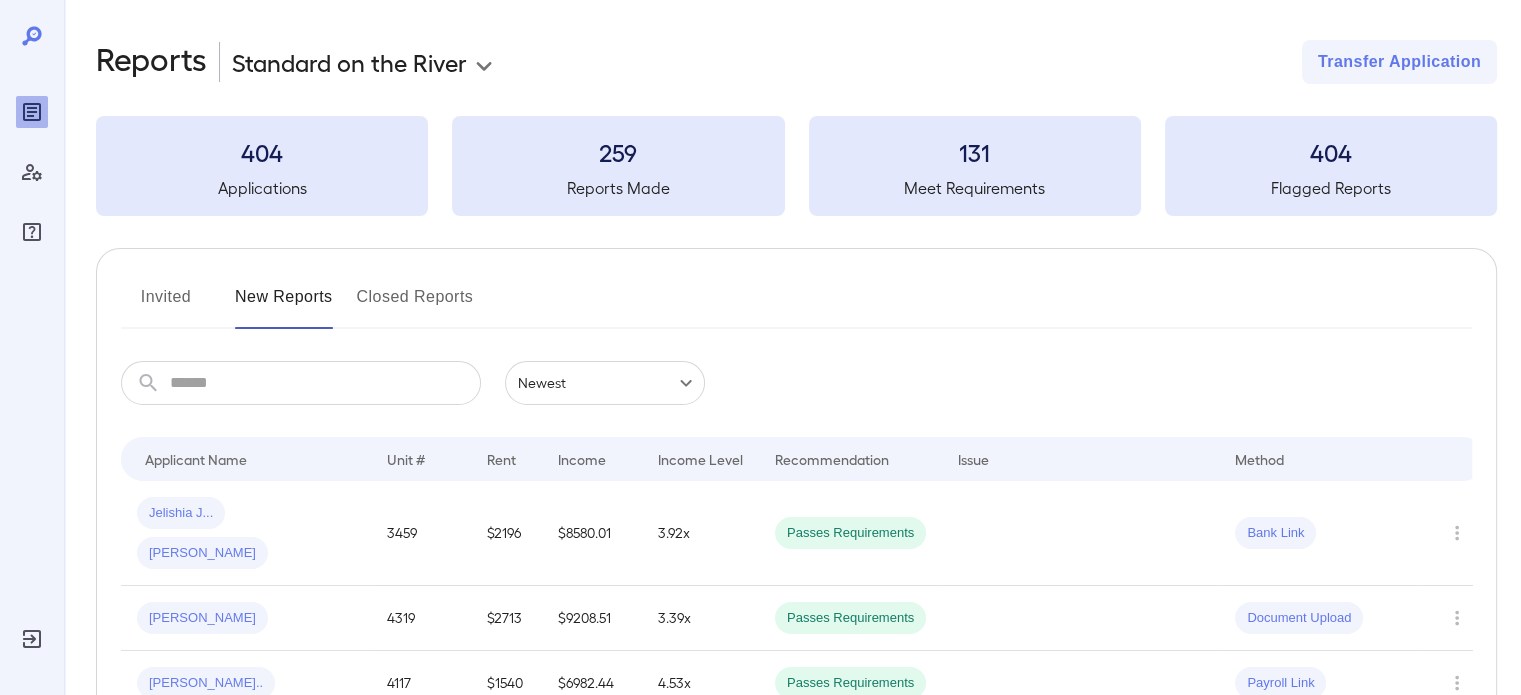 click on "Invited New Reports Closed Reports" at bounding box center [796, 305] 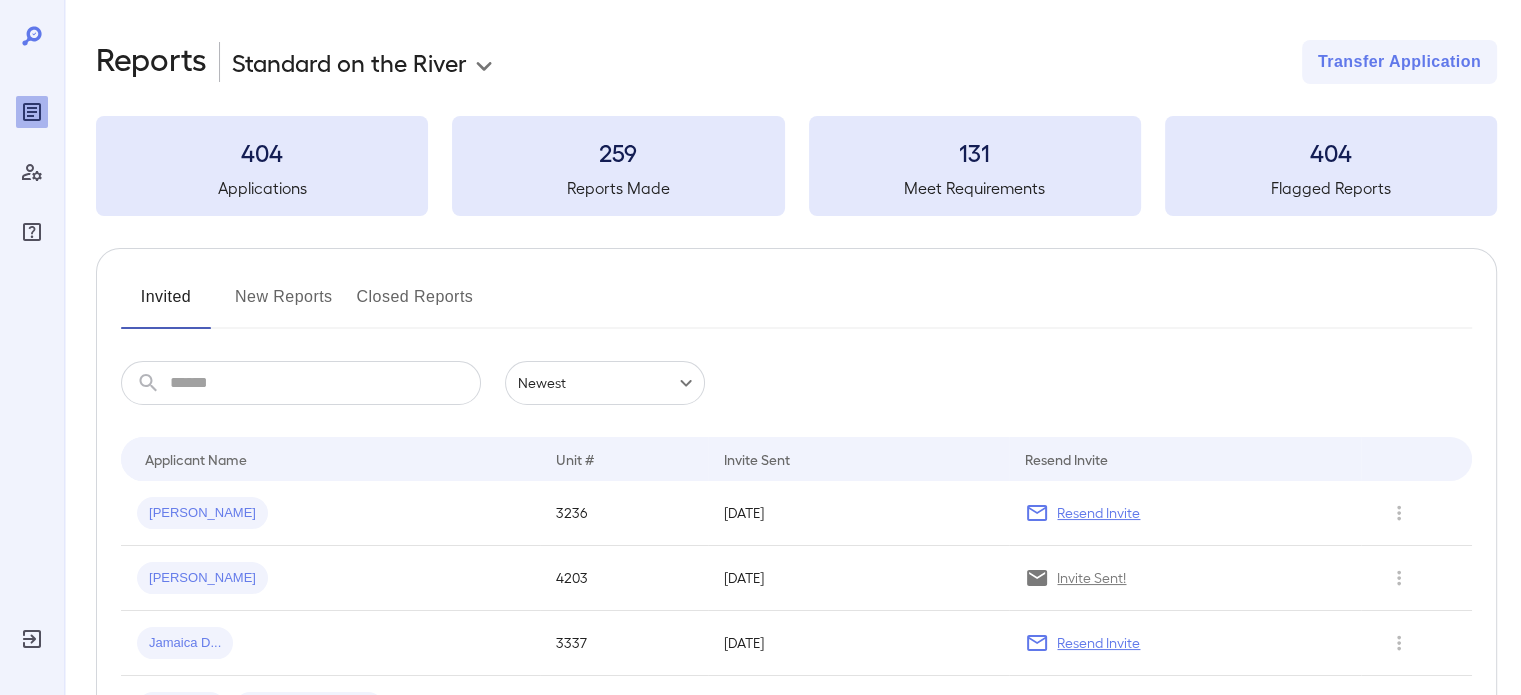 click at bounding box center [325, 383] 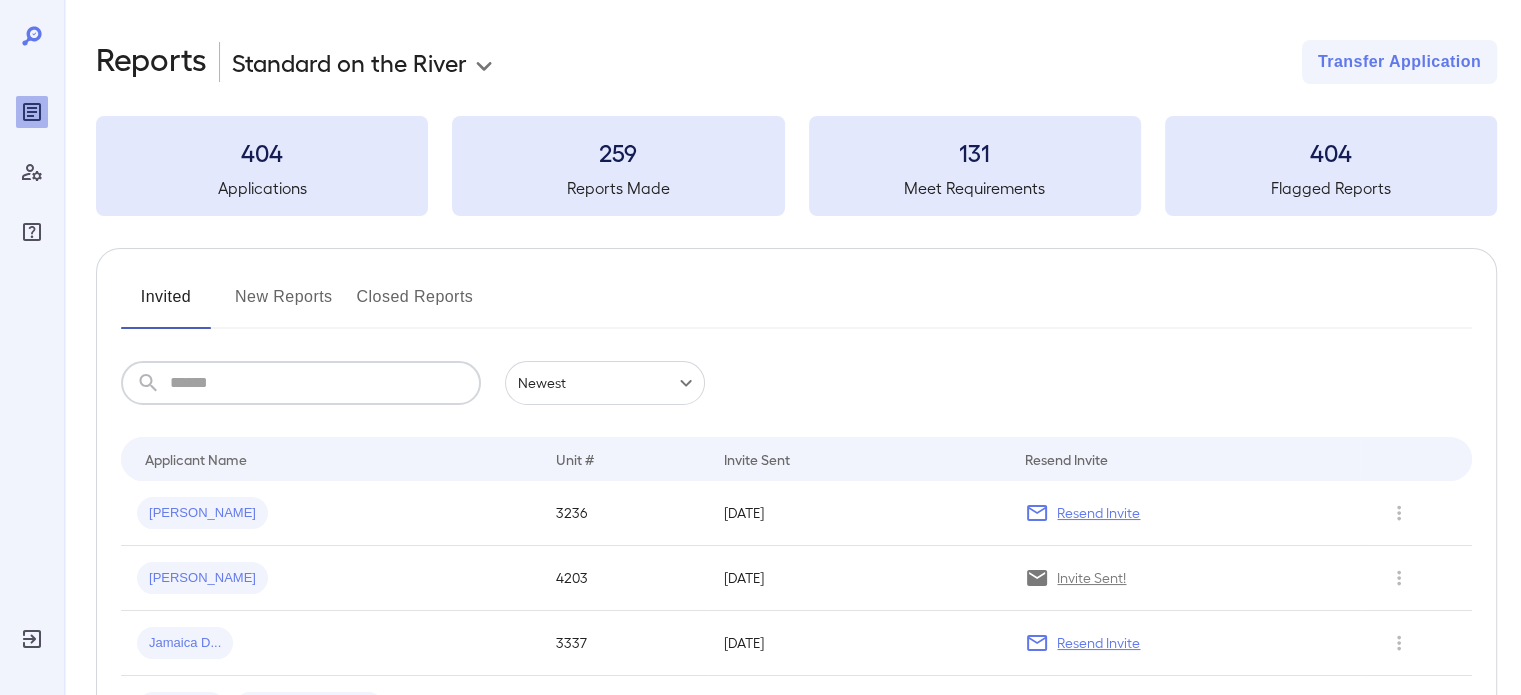 paste on "**********" 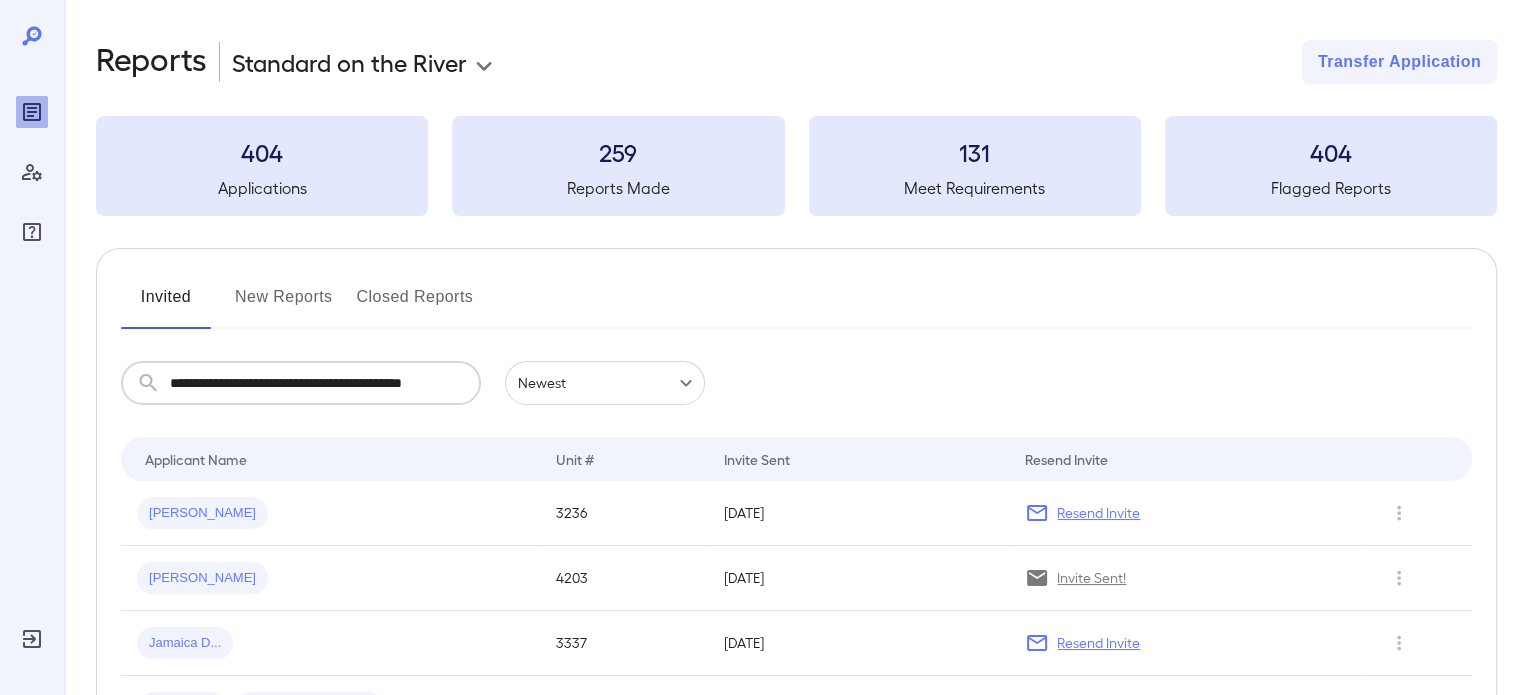 scroll, scrollTop: 0, scrollLeft: 13, axis: horizontal 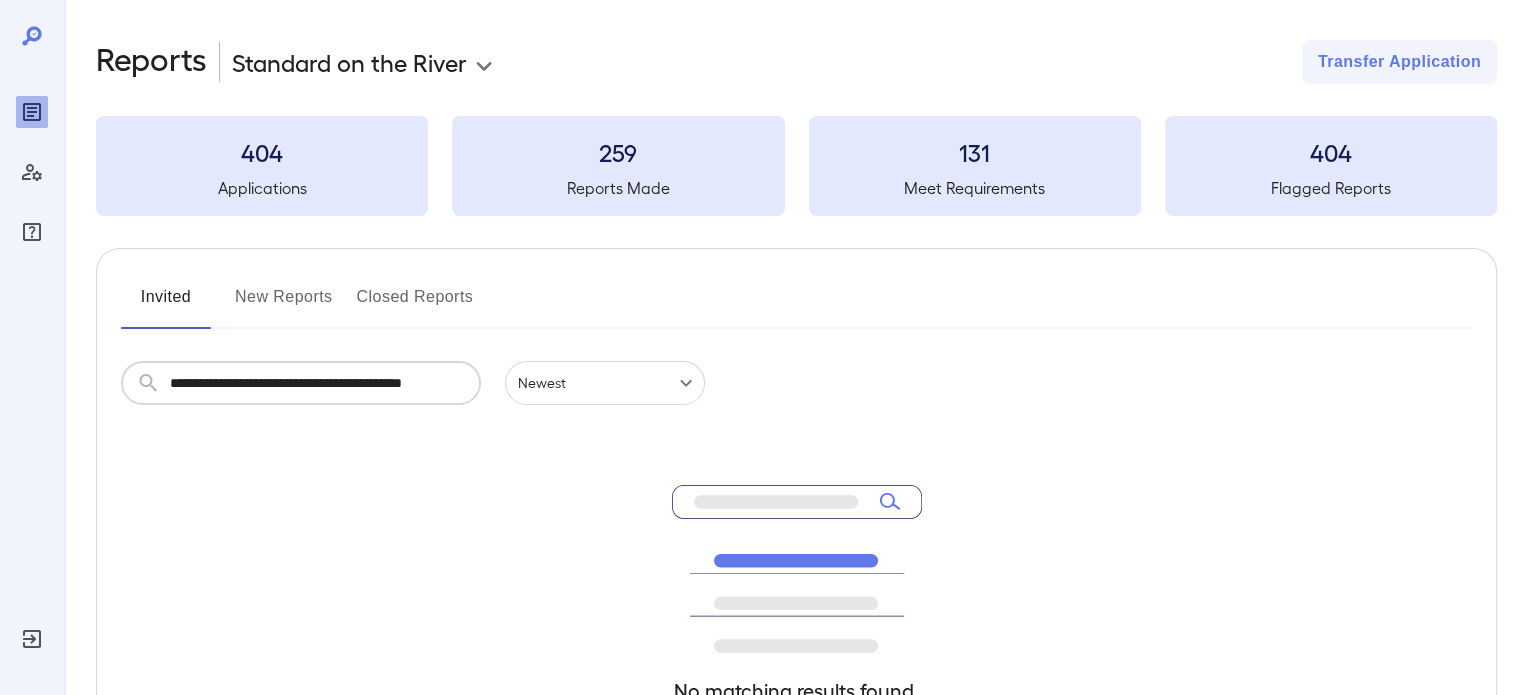 drag, startPoint x: 461, startPoint y: 387, endPoint x: 0, endPoint y: 359, distance: 461.84955 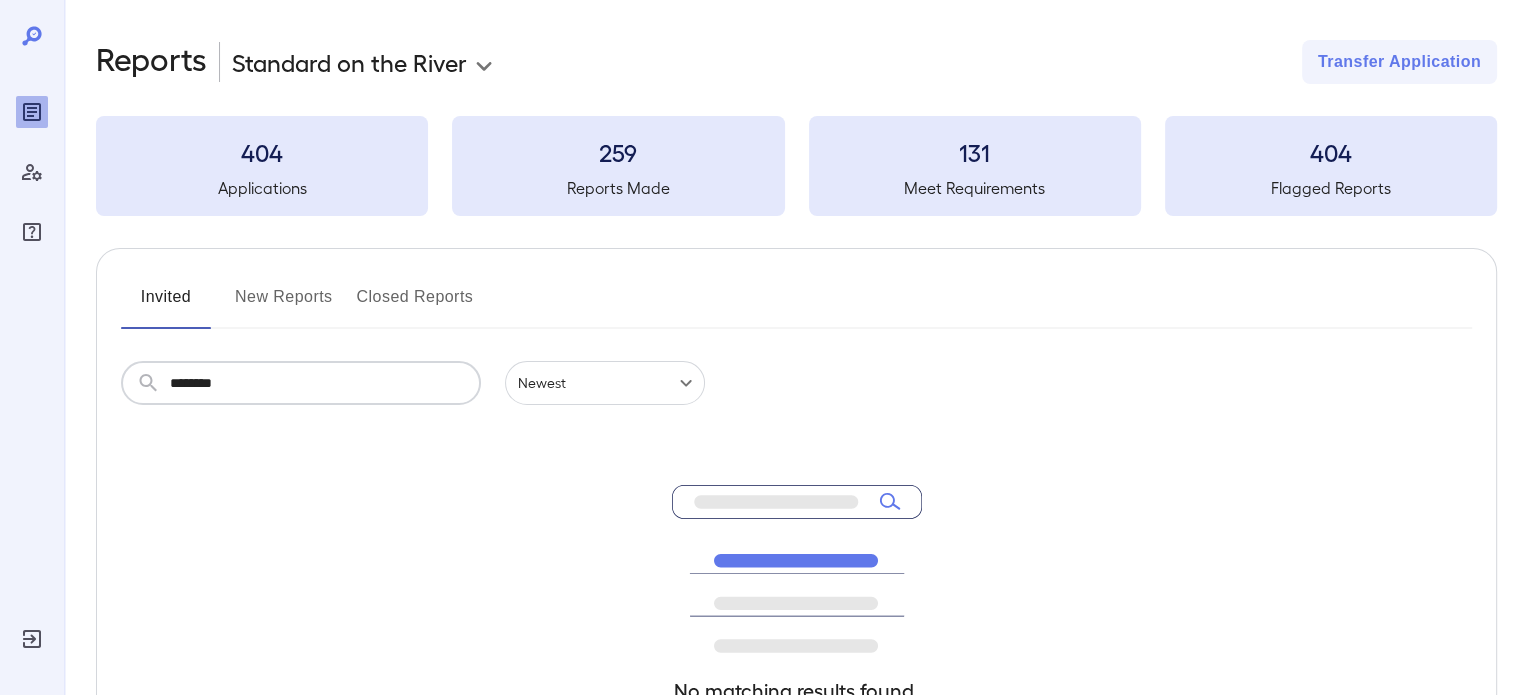 type on "********" 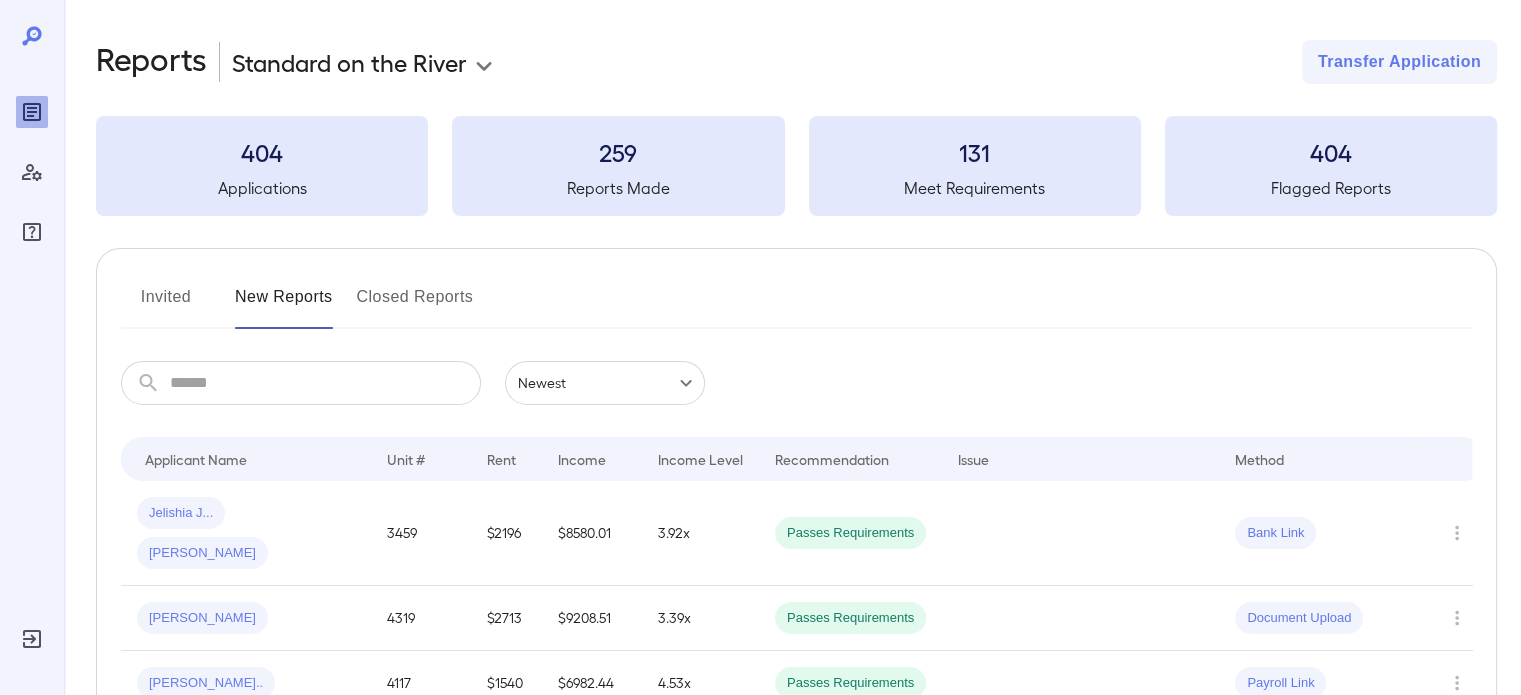 click at bounding box center (325, 383) 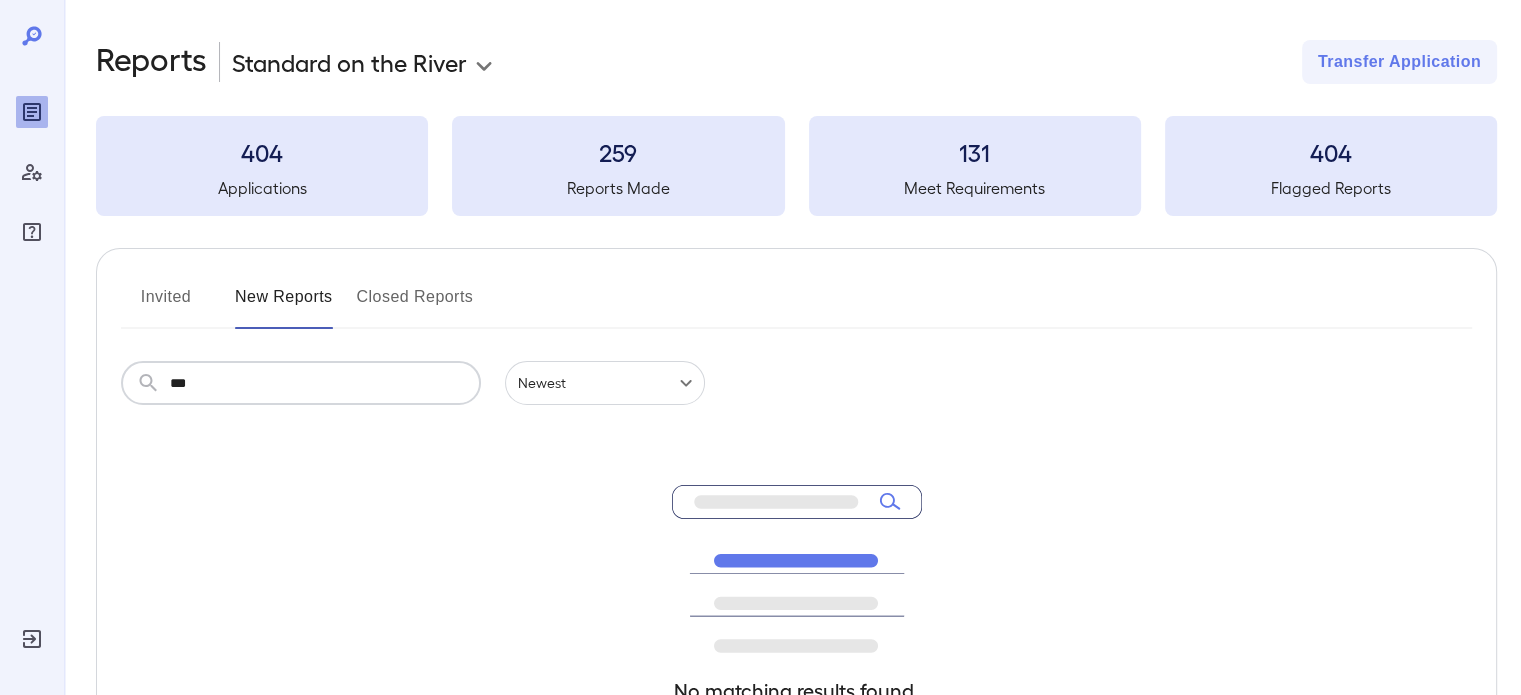 type on "***" 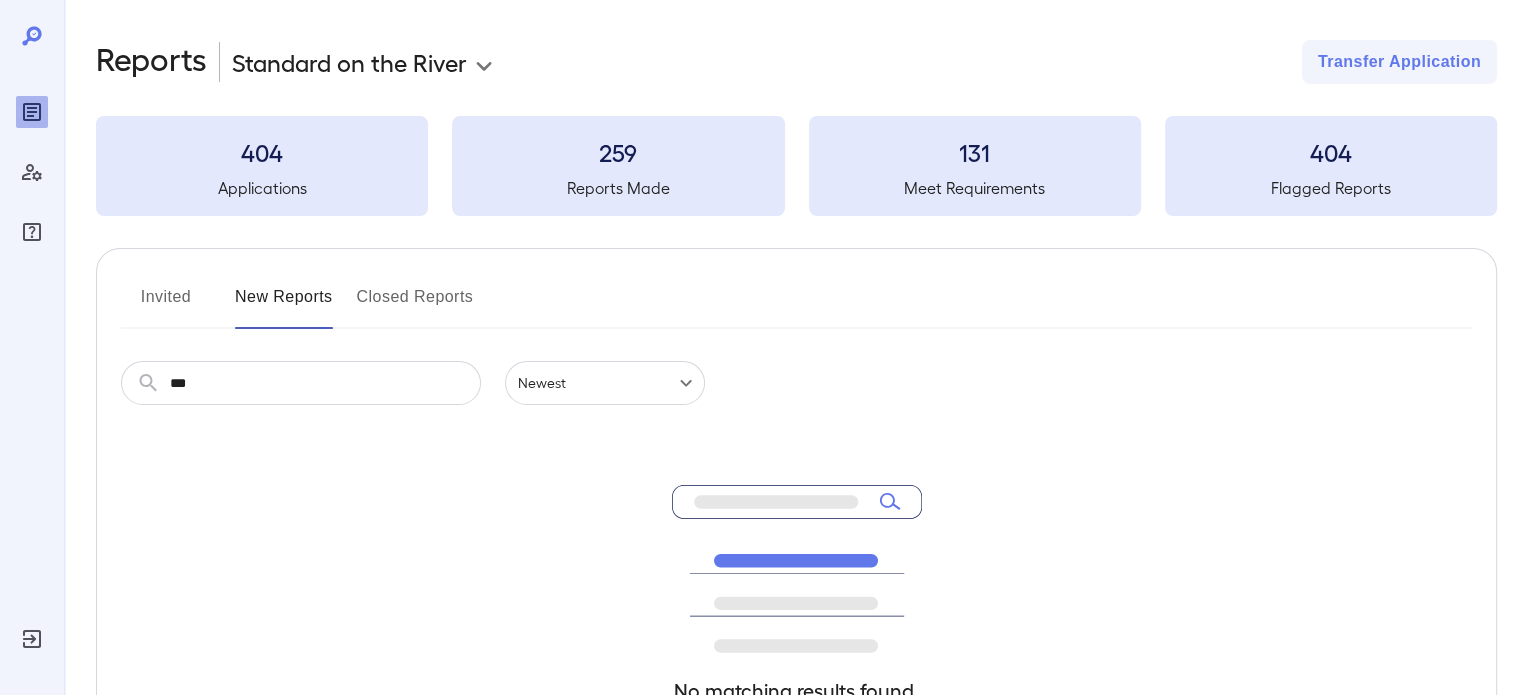 click on "Invited" at bounding box center [166, 305] 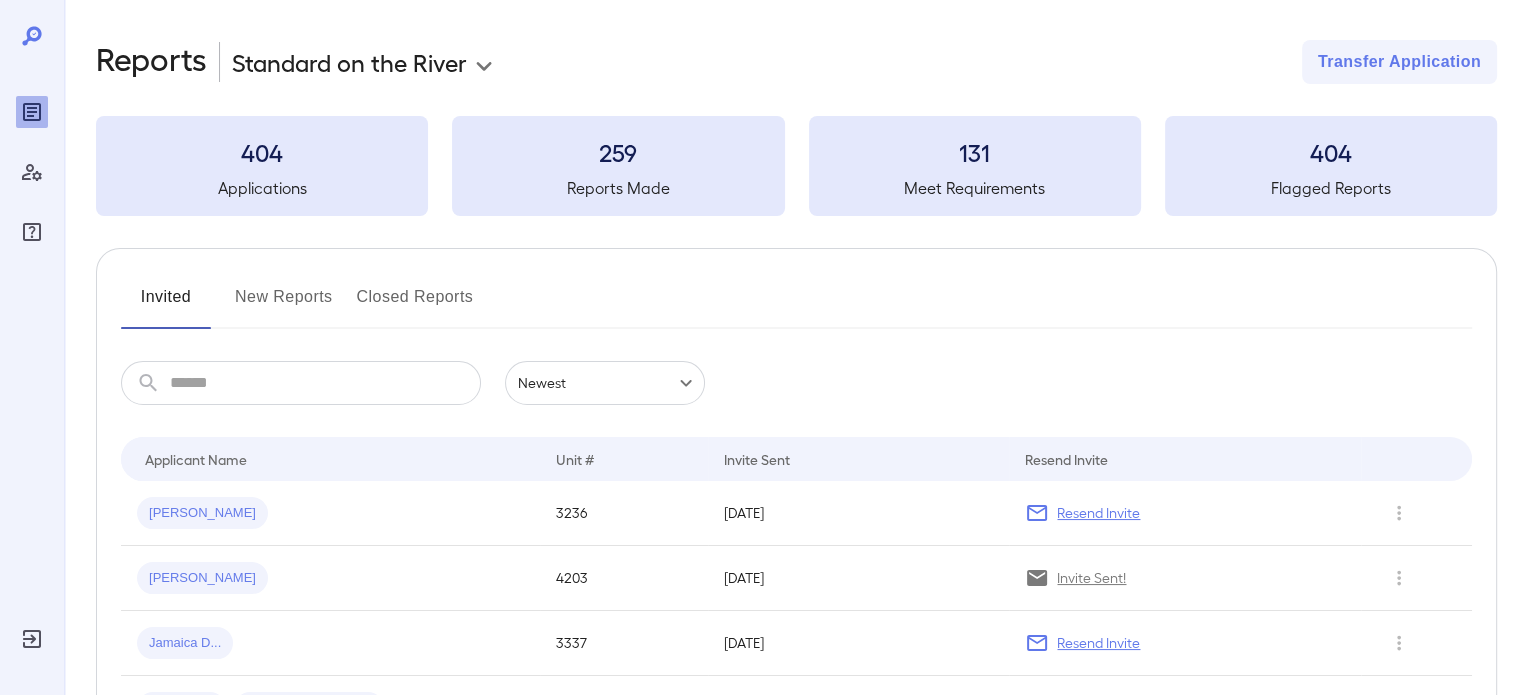click at bounding box center (325, 383) 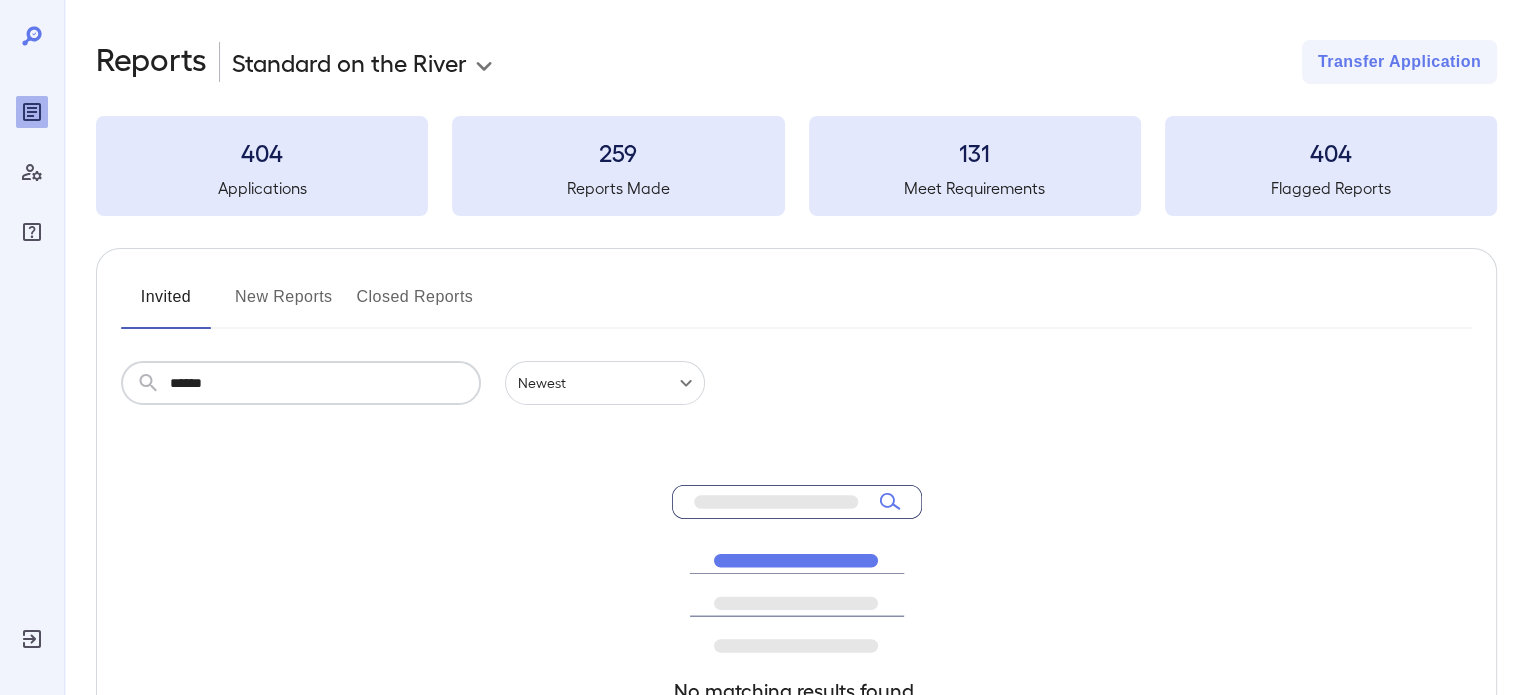 click on "******" at bounding box center [325, 383] 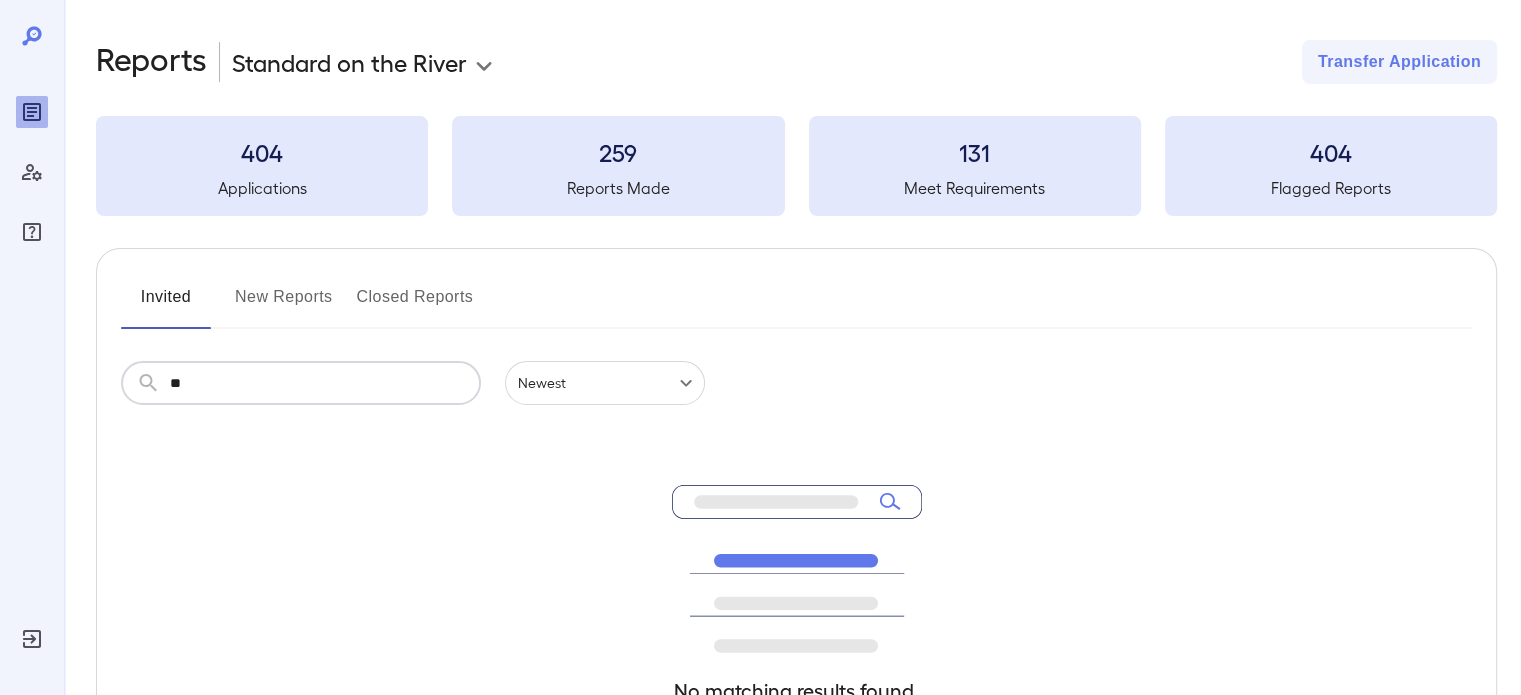 type on "*" 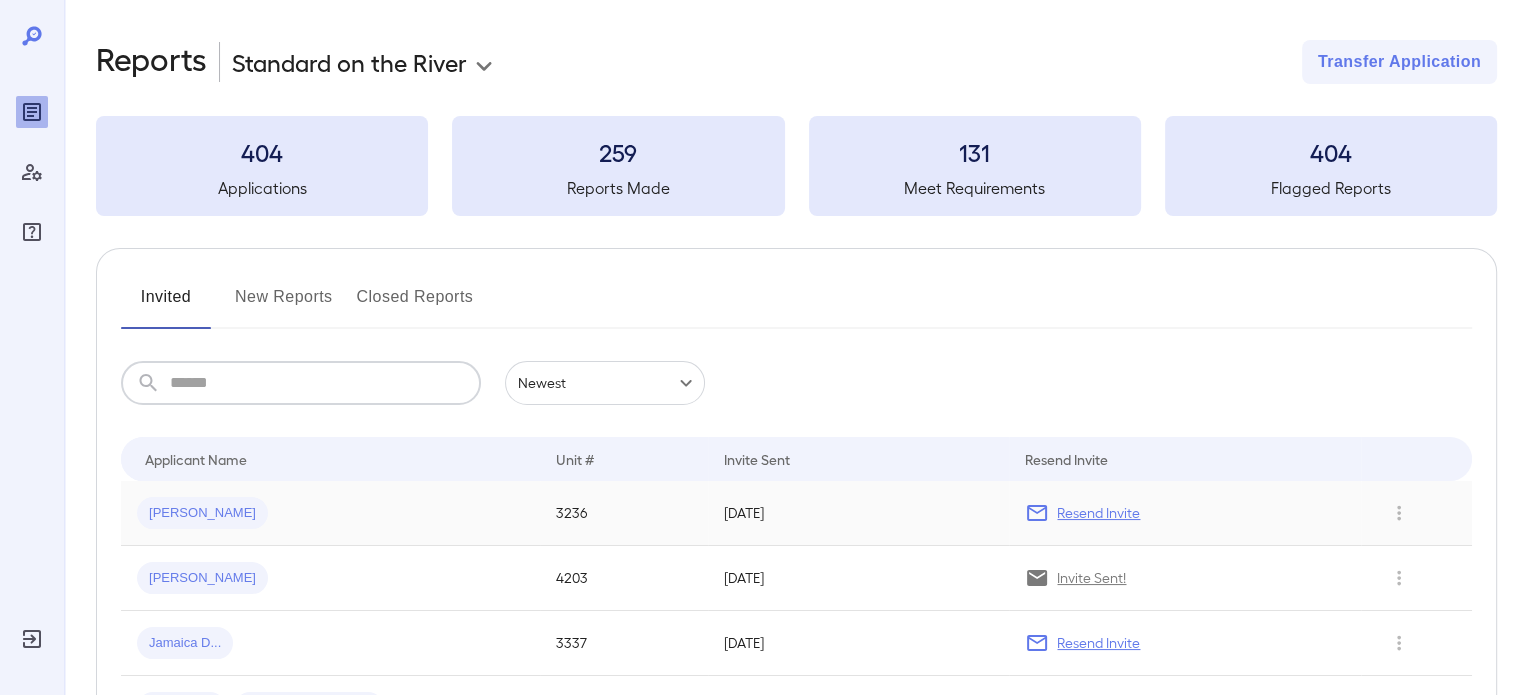 type 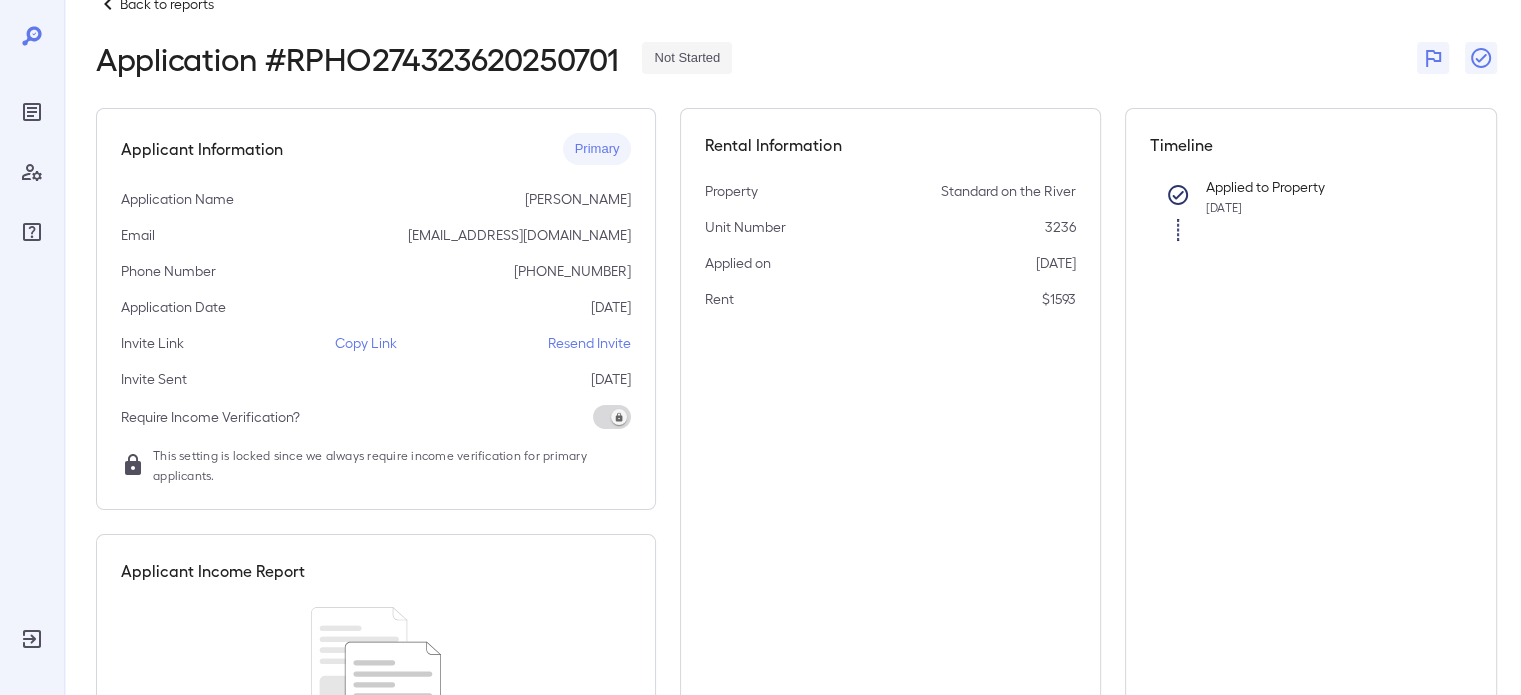 scroll, scrollTop: 36, scrollLeft: 0, axis: vertical 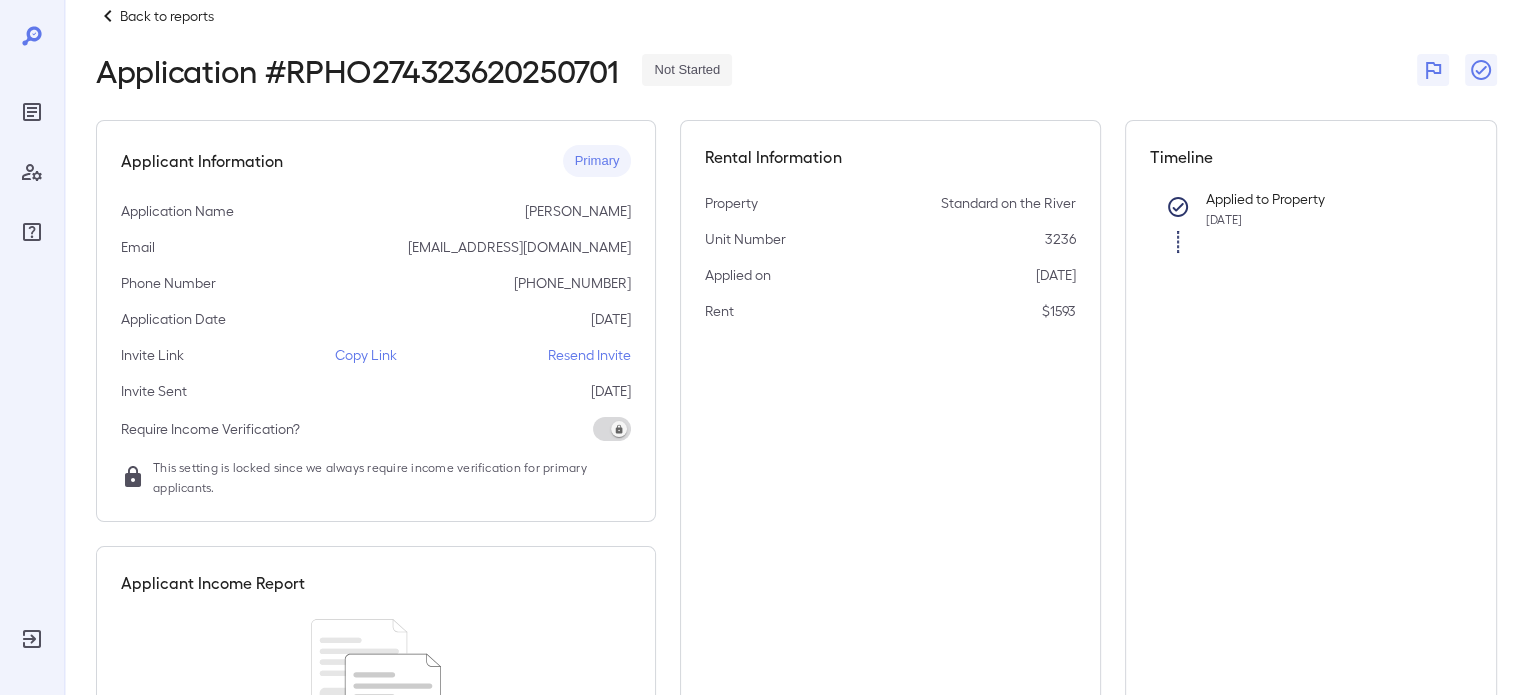 click on "Resend Invite" at bounding box center [589, 355] 